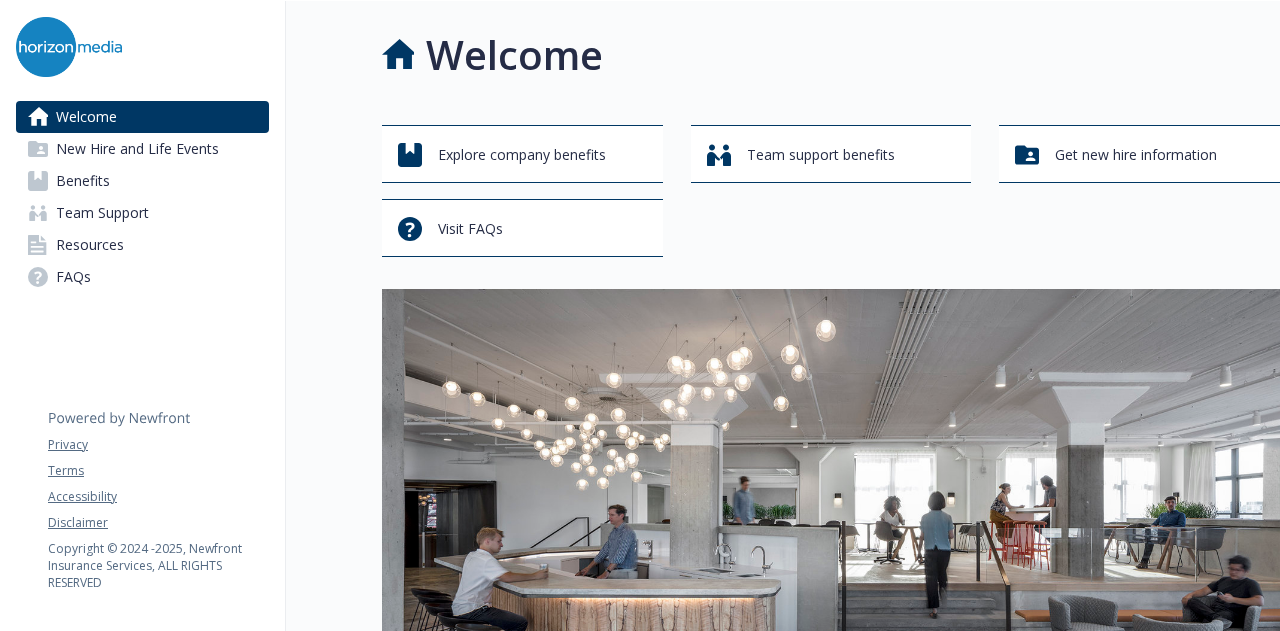 scroll, scrollTop: 0, scrollLeft: 0, axis: both 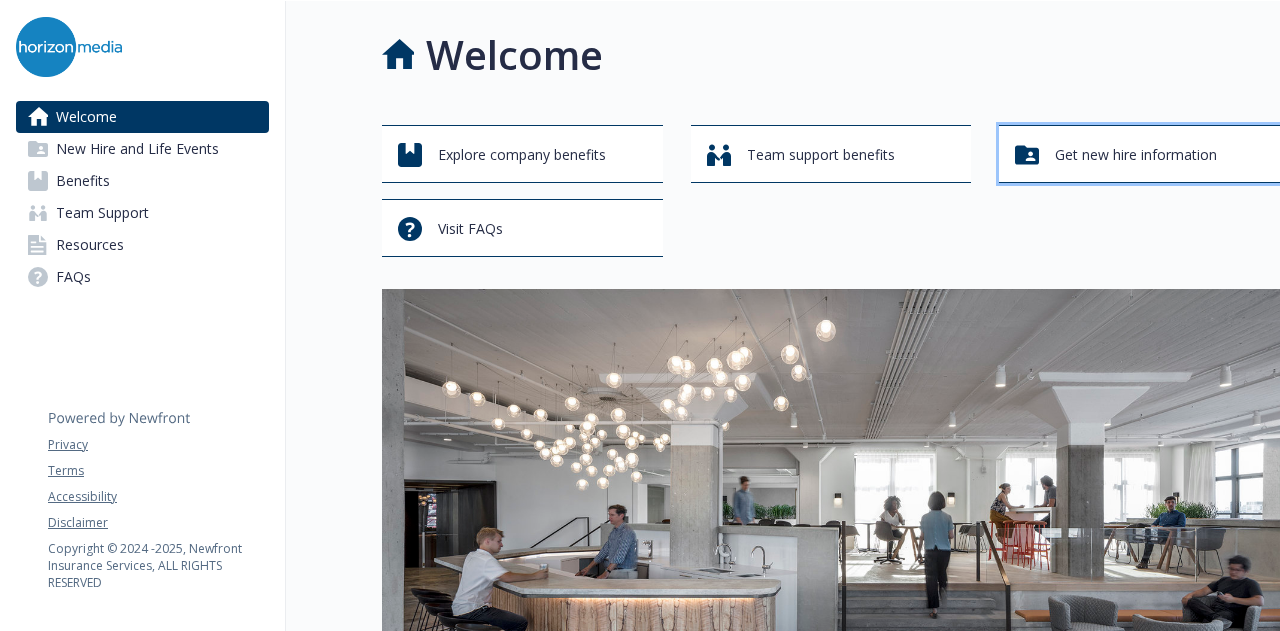click on "Get new hire information" at bounding box center [1136, 155] 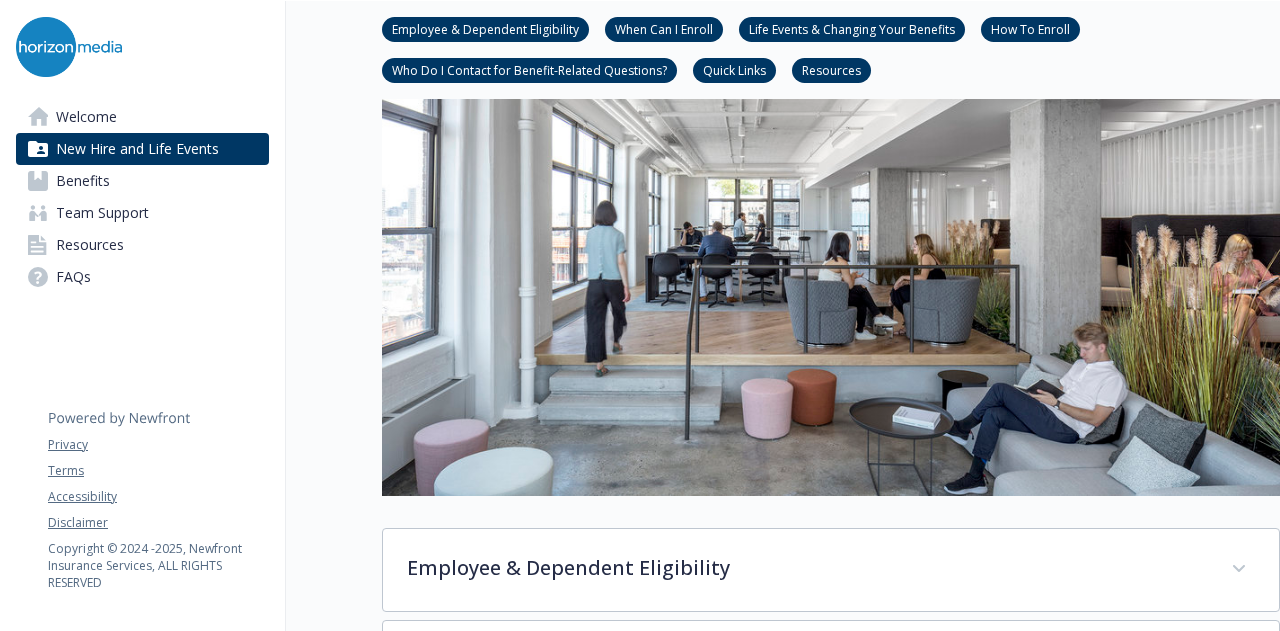 scroll, scrollTop: 237, scrollLeft: 0, axis: vertical 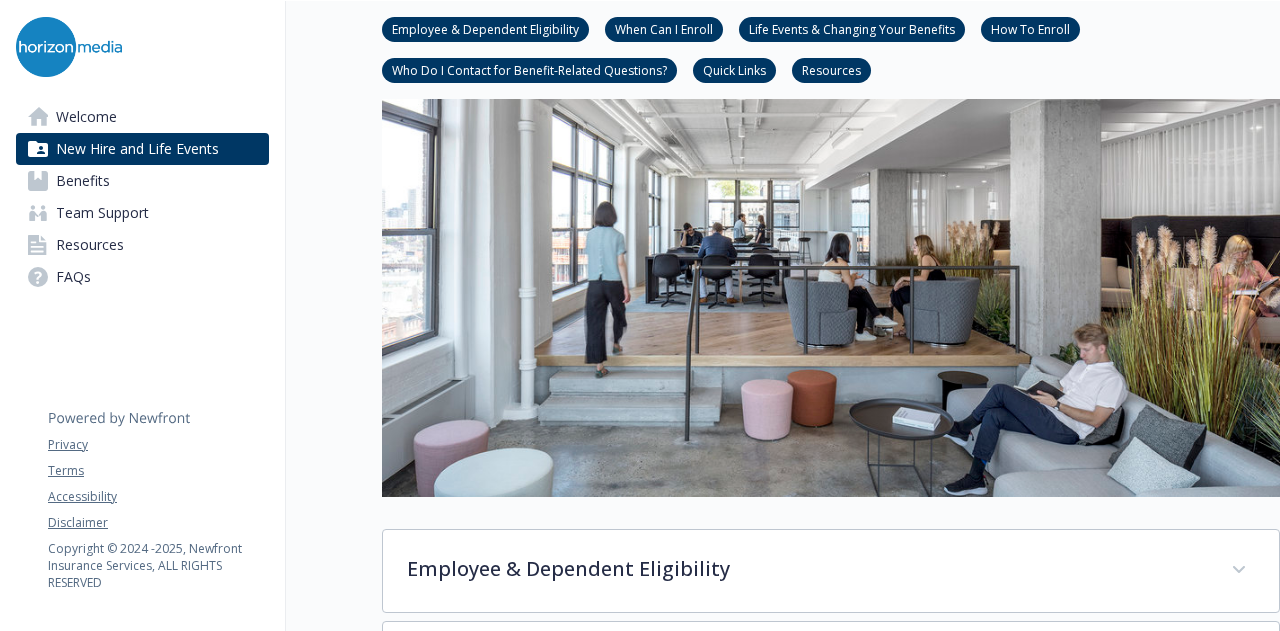 click on "Benefits" at bounding box center [142, 181] 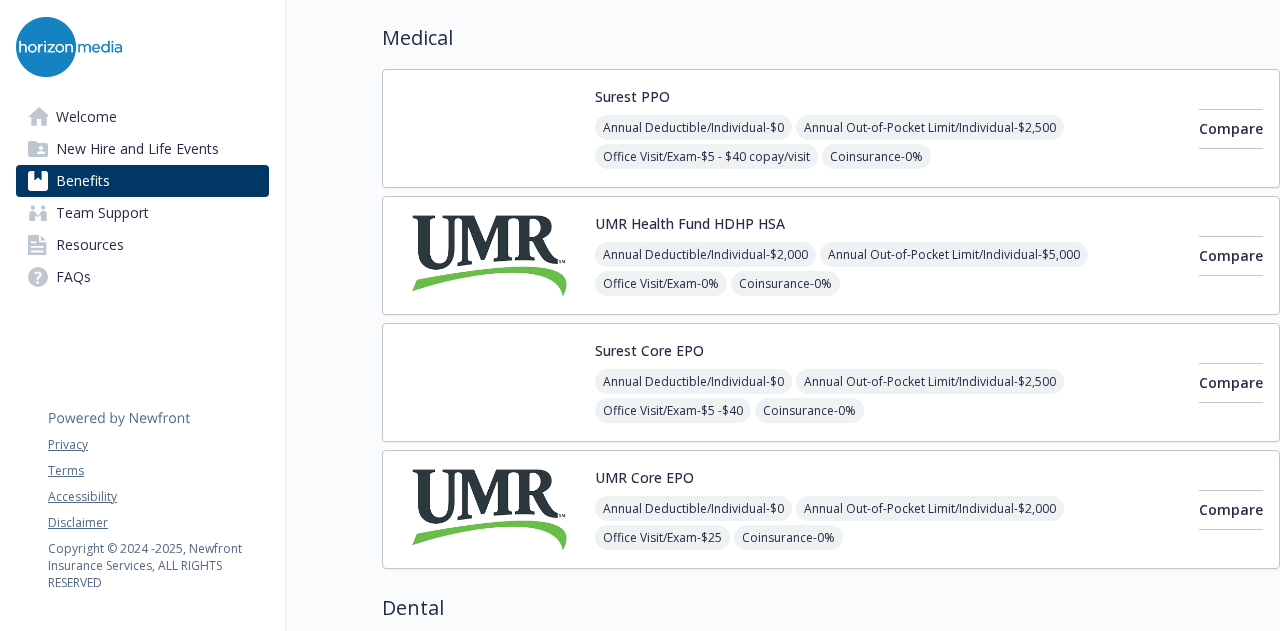 scroll, scrollTop: 158, scrollLeft: 0, axis: vertical 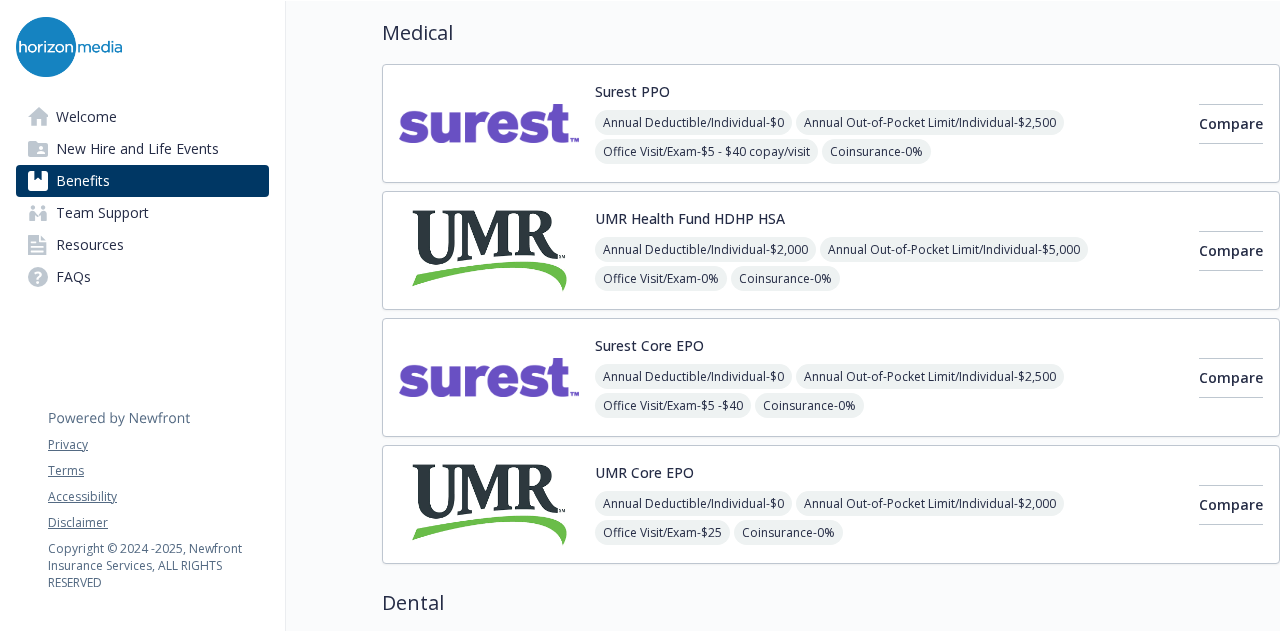 click on "Annual Deductible/Individual  -  $2,000 Annual Out-of-Pocket Limit/Individual  -  $5,000 Office Visit/Exam  -  0% Coinsurance  -  0% Prescription Drug/Generic  -  $15 retail 1-30 days; $30 retail 31-90 days Prescription Drug/Brand Formulary  -  $30 retail 1-30 days; $60 retail 31-90 days Prescription Drug/Brand Non-Formulary  -  $60 retail 1-30 days; $120 retail 31-90 days Prescription Drug/Specialty  -  $15 Generic Copay, $30 Preferred Copay, $60 Non-Preferred Copay" at bounding box center [889, 322] 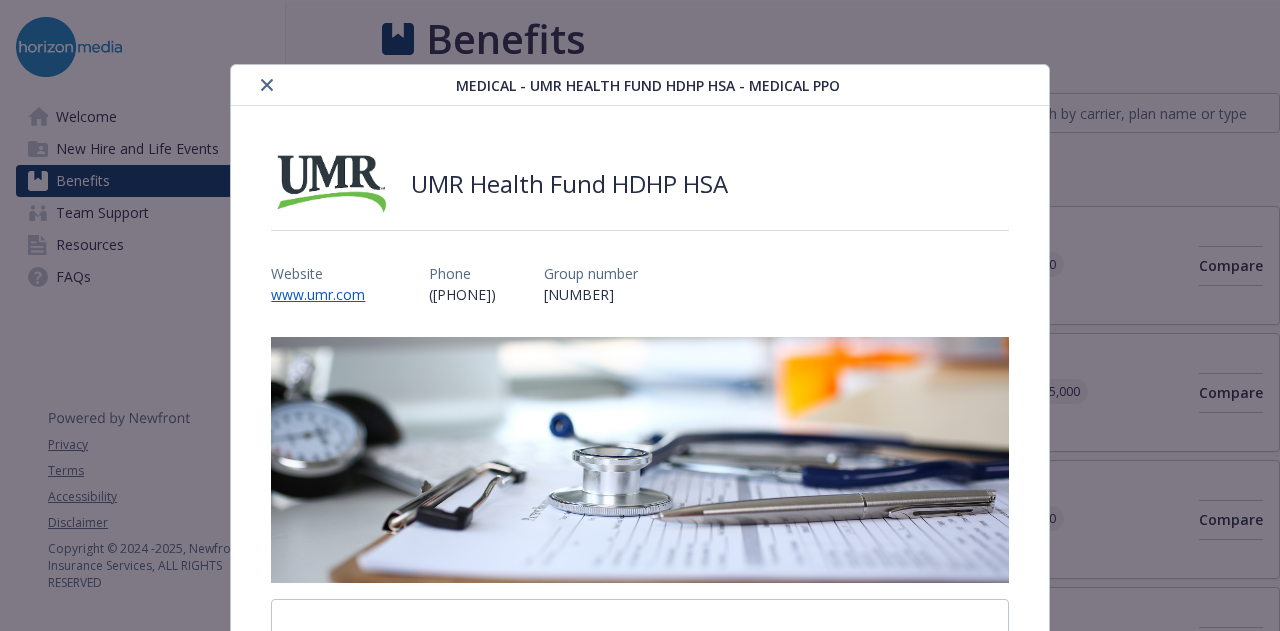 scroll, scrollTop: 158, scrollLeft: 0, axis: vertical 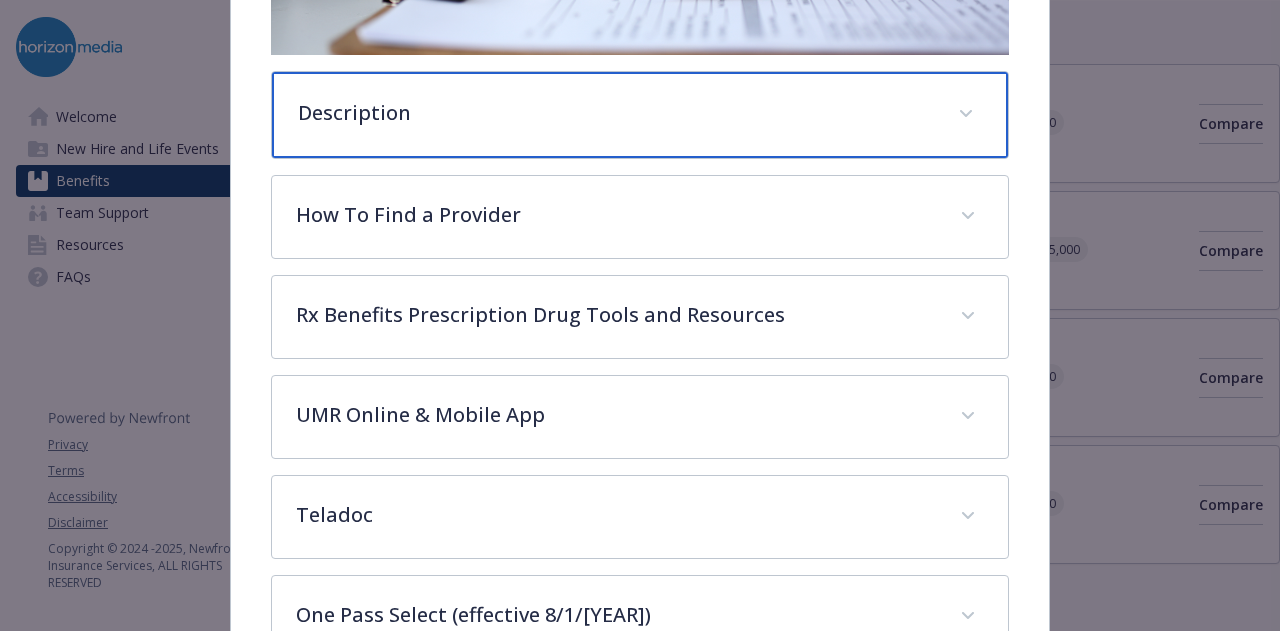 click on "Description" at bounding box center (639, 115) 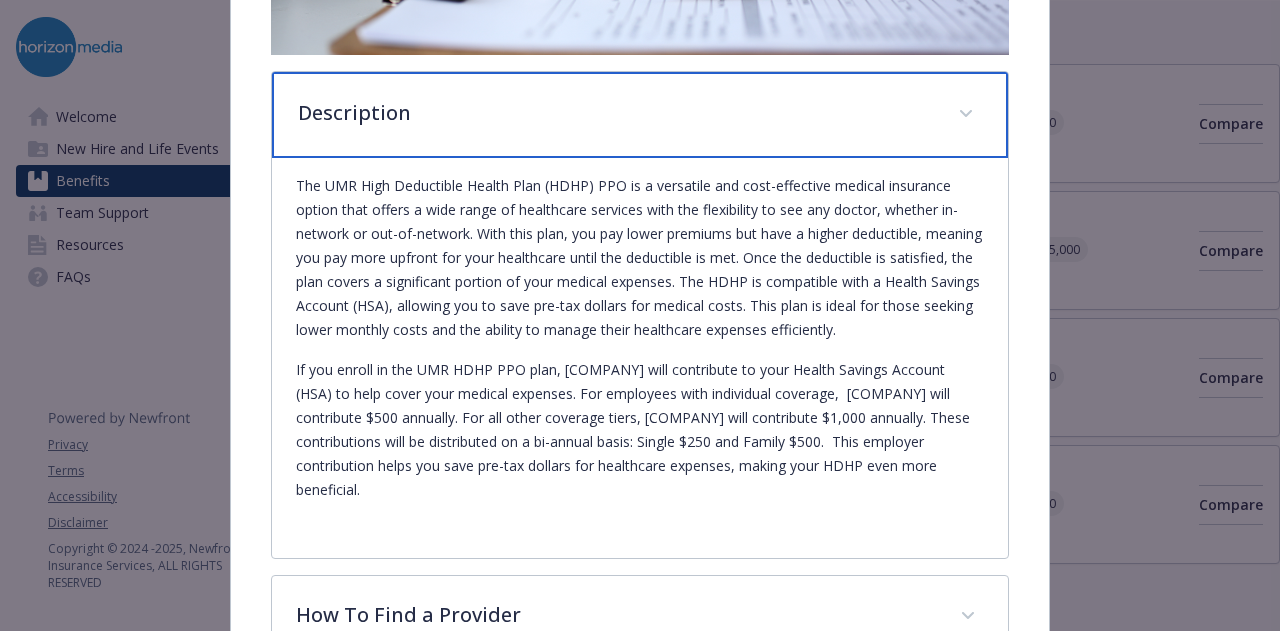 click on "Description" at bounding box center (615, 113) 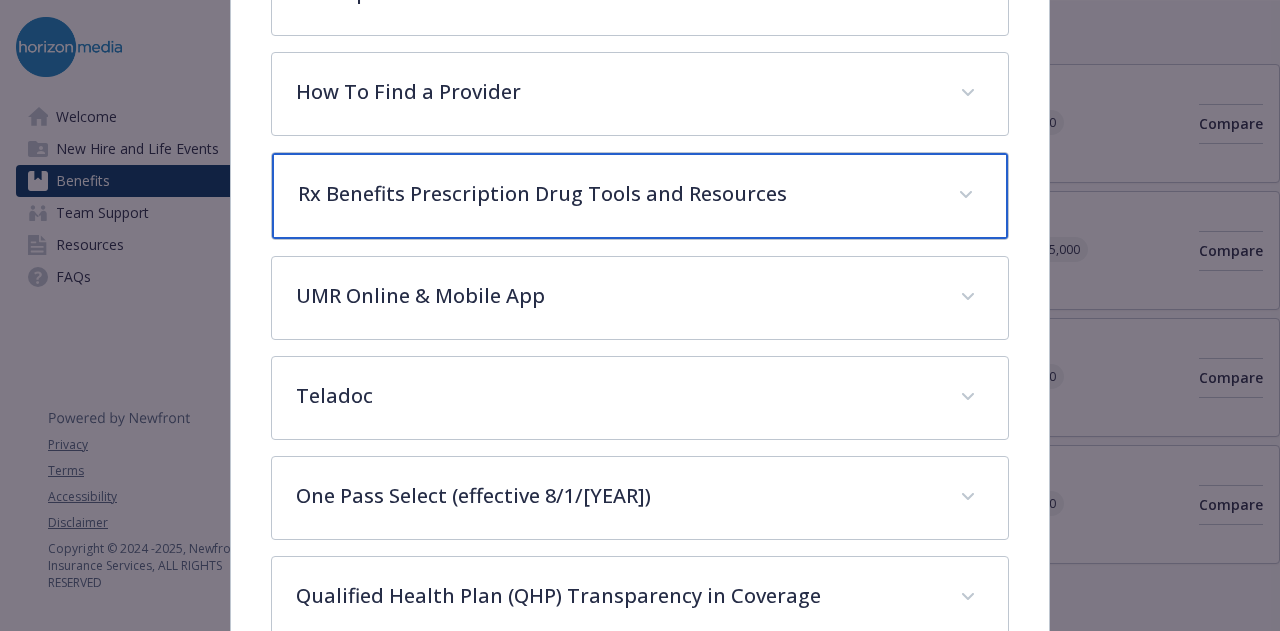 click on "Rx Benefits Prescription Drug Tools and Resources" at bounding box center (615, 194) 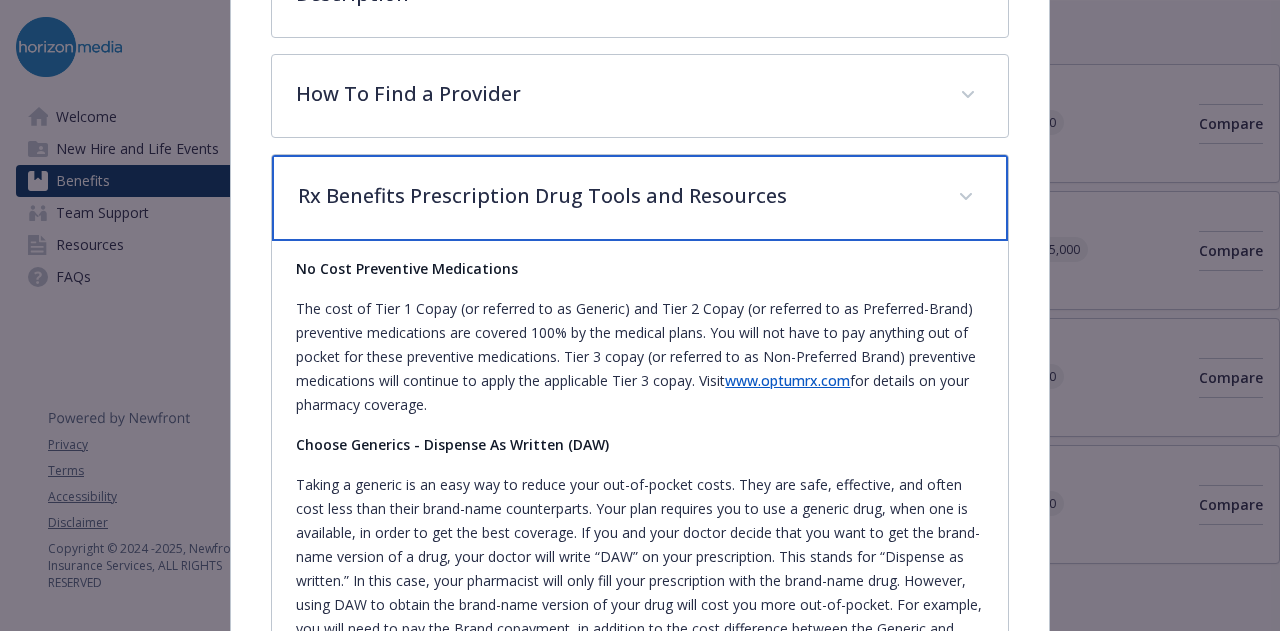 click on "Rx Benefits Prescription Drug Tools and Resources" at bounding box center [615, 196] 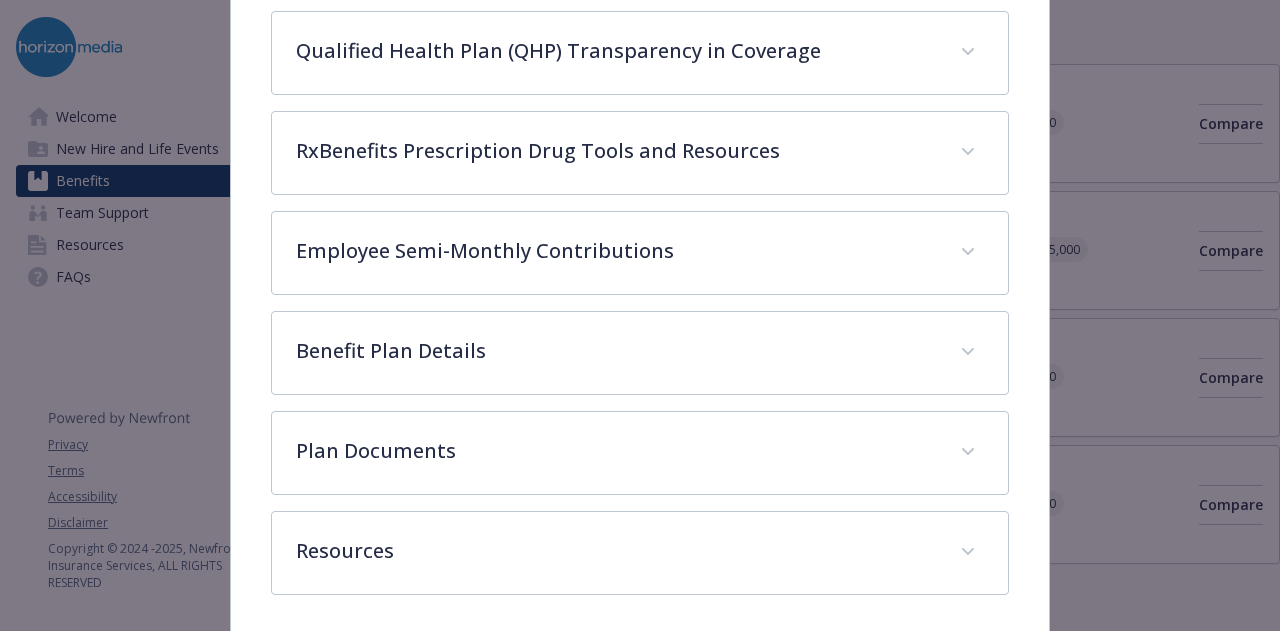 scroll, scrollTop: 1204, scrollLeft: 0, axis: vertical 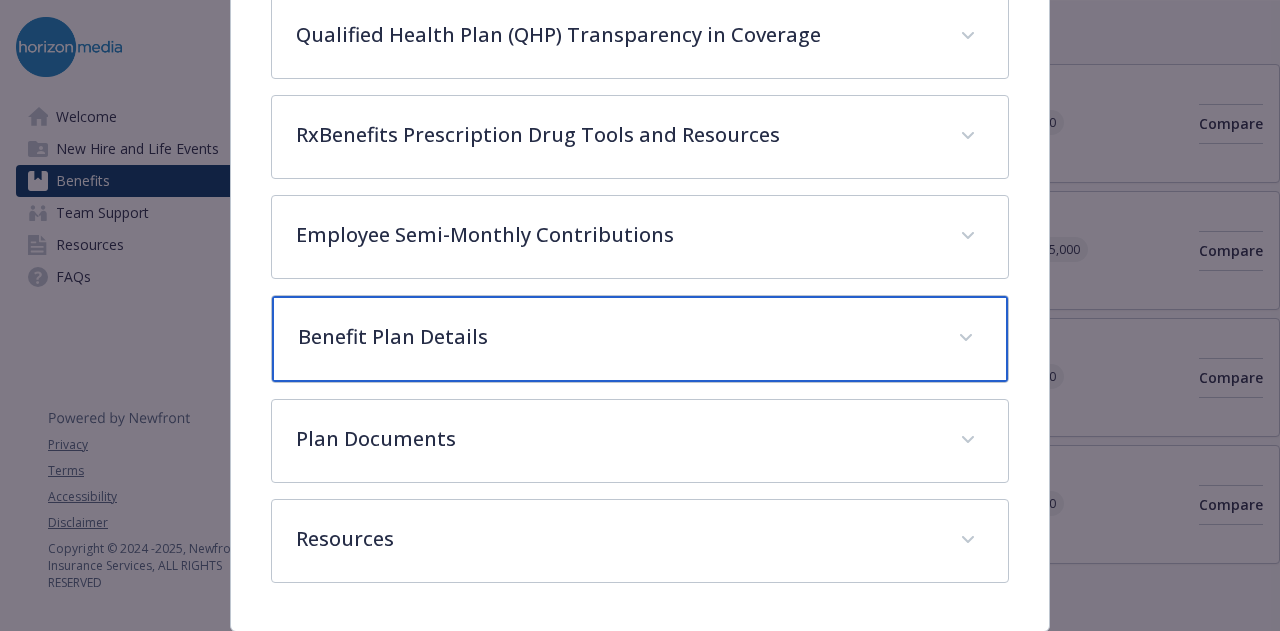 click on "Benefit Plan Details" at bounding box center (639, 339) 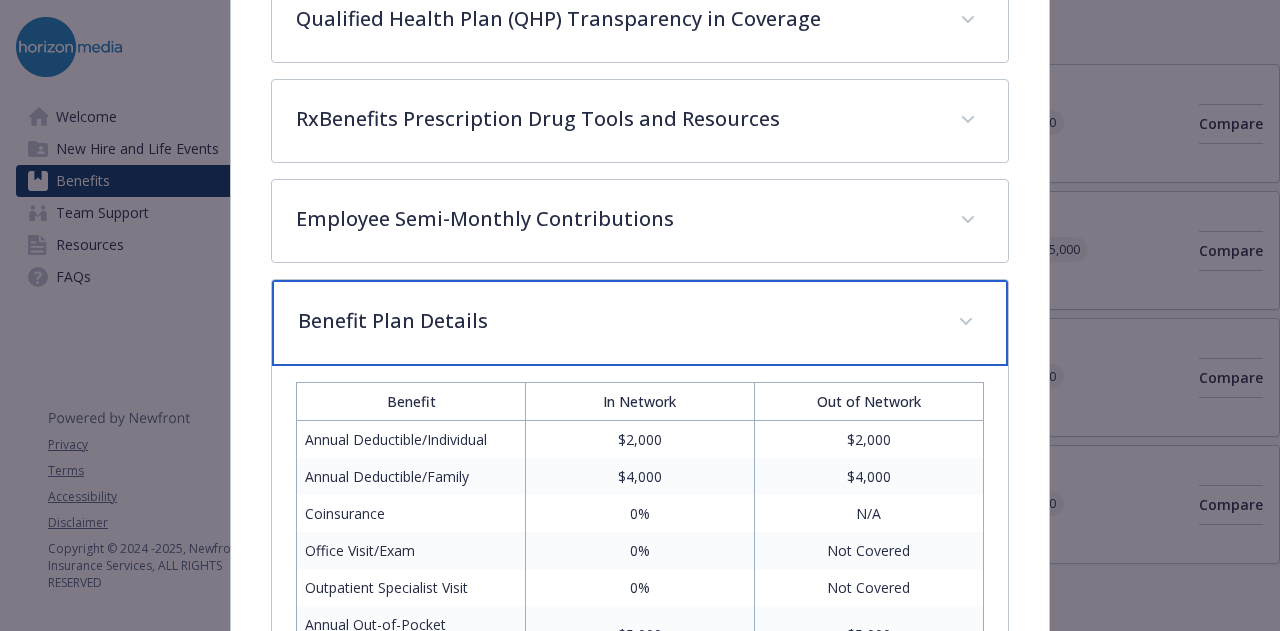 scroll, scrollTop: 1219, scrollLeft: 0, axis: vertical 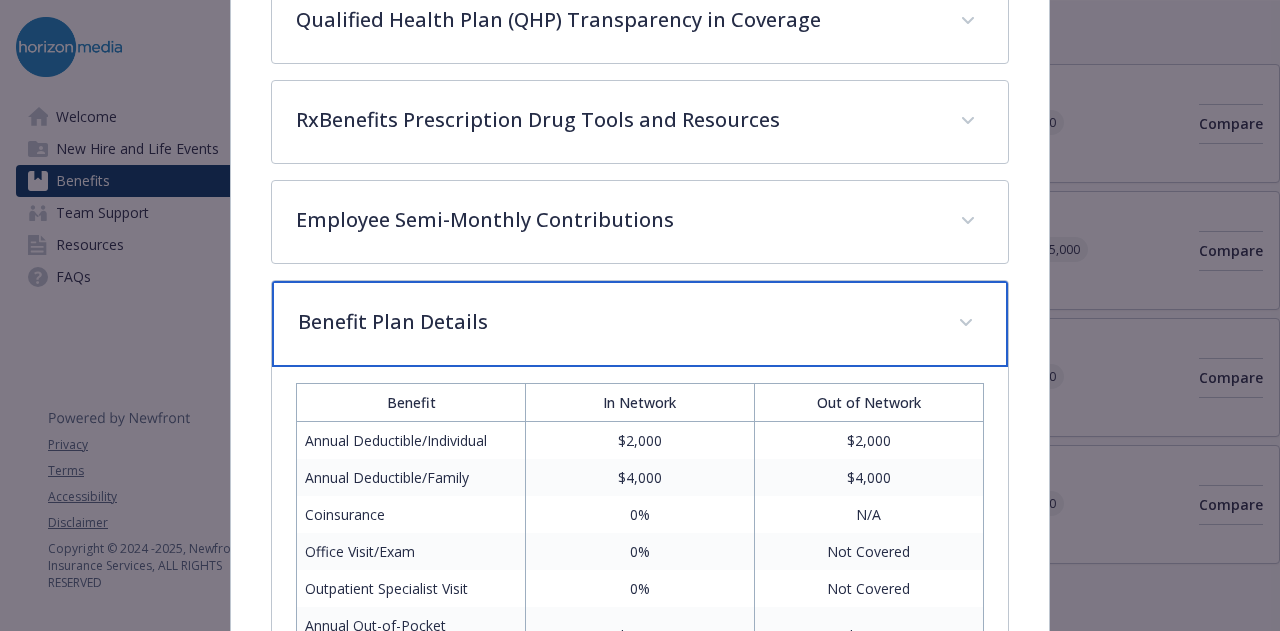 click on "Benefit Plan Details" at bounding box center (639, 324) 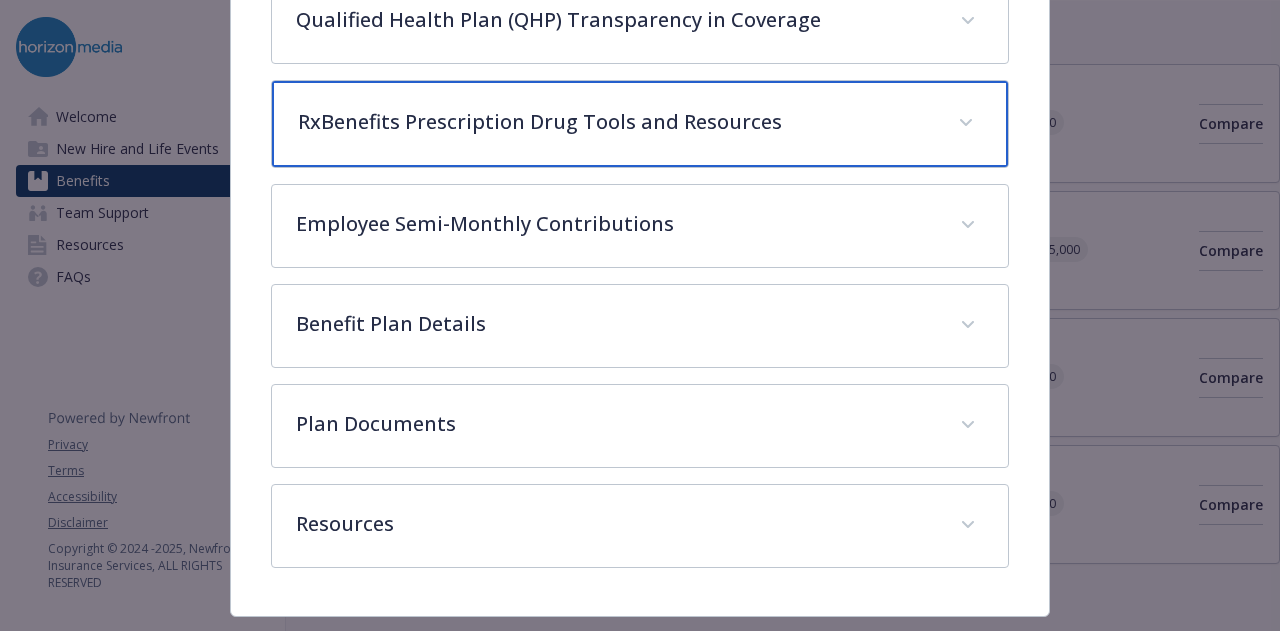 click on "RxBenefits Prescription Drug Tools and Resources" at bounding box center [639, 124] 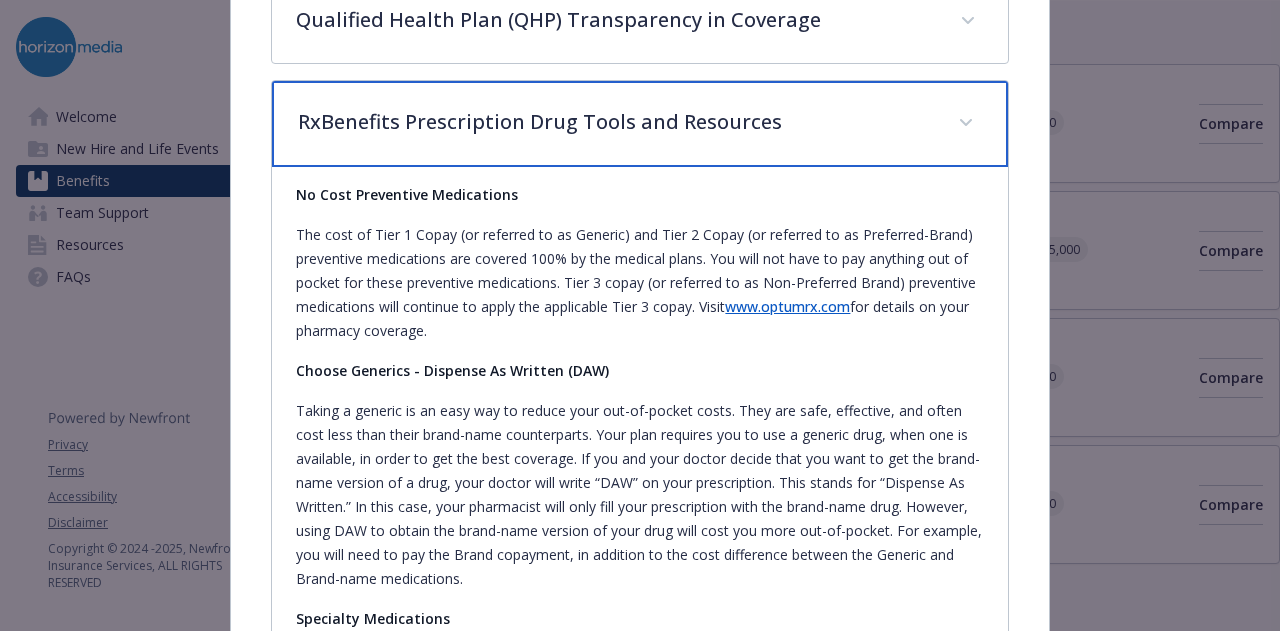 click on "RxBenefits Prescription Drug Tools and Resources" at bounding box center (639, 124) 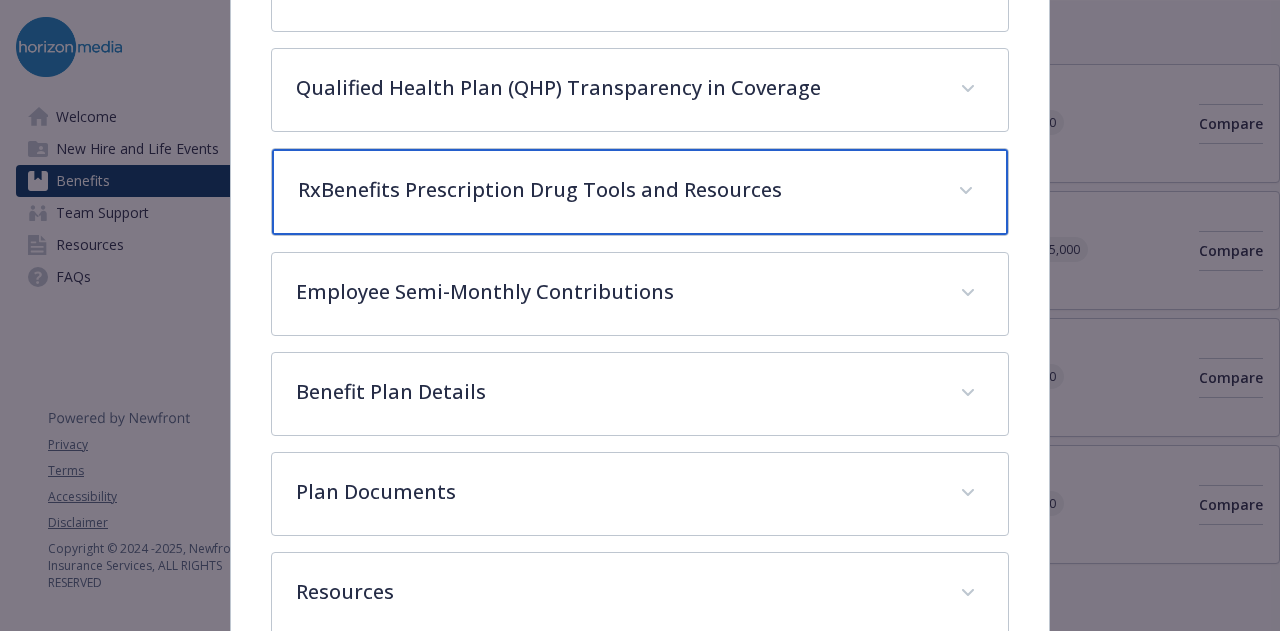 scroll, scrollTop: 1149, scrollLeft: 0, axis: vertical 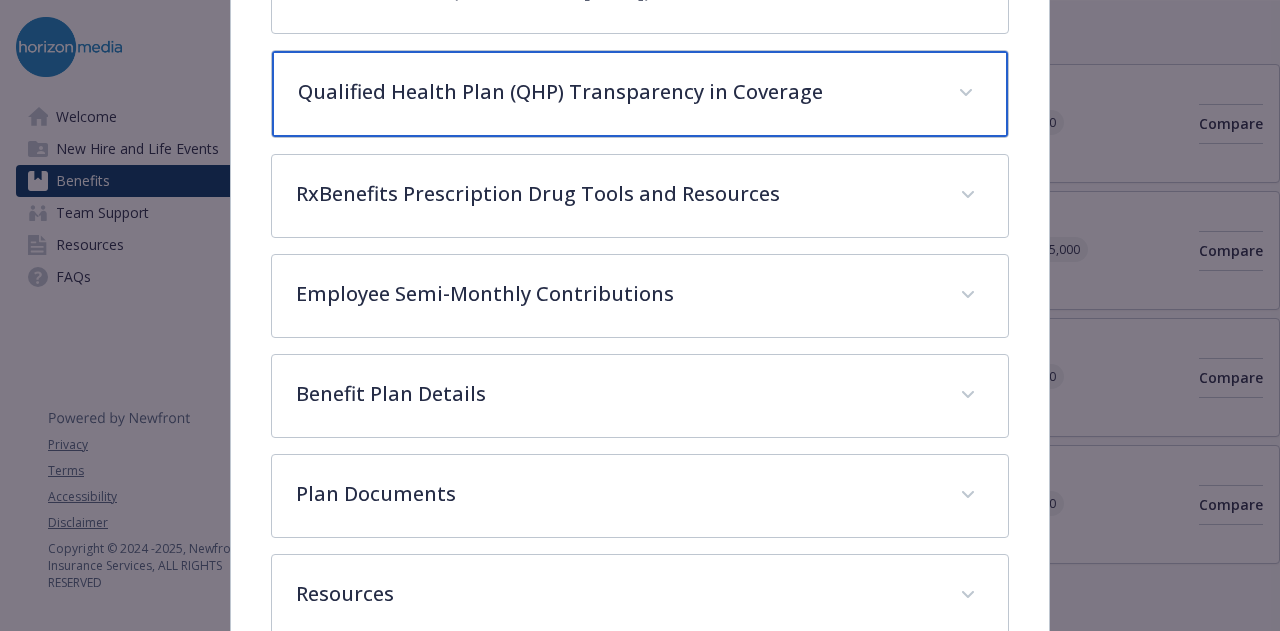 click on "Qualified Health Plan (QHP) Transparency in Coverage" at bounding box center [615, 92] 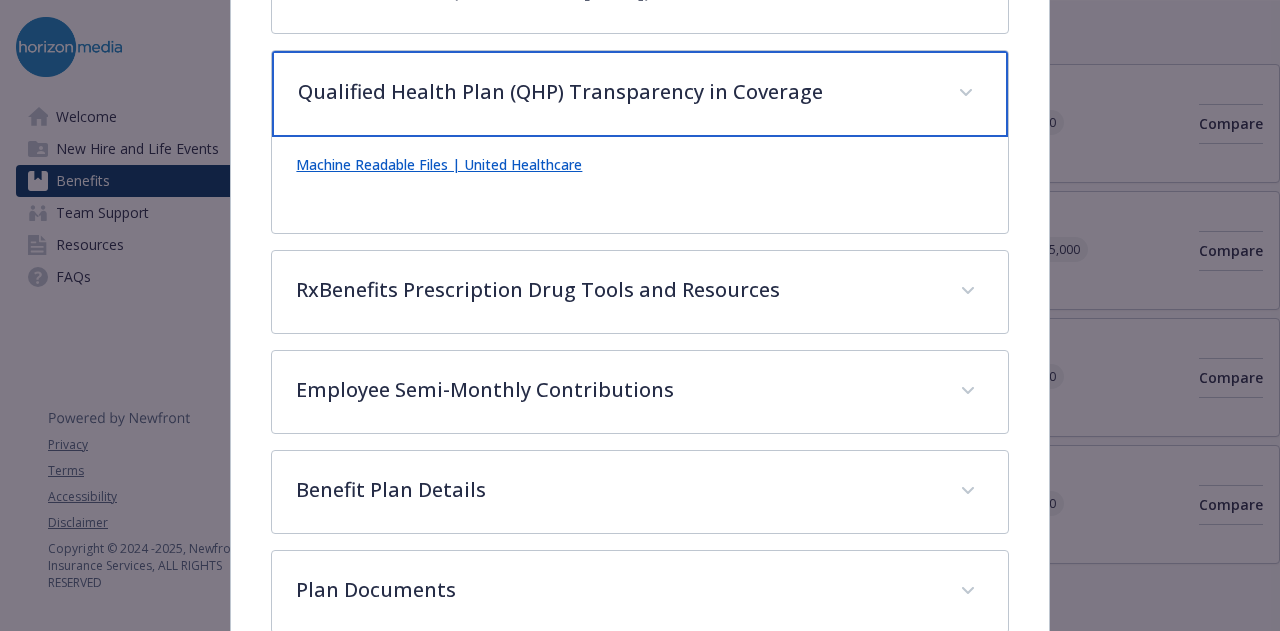 click on "Qualified Health Plan (QHP) Transparency in Coverage" at bounding box center (615, 92) 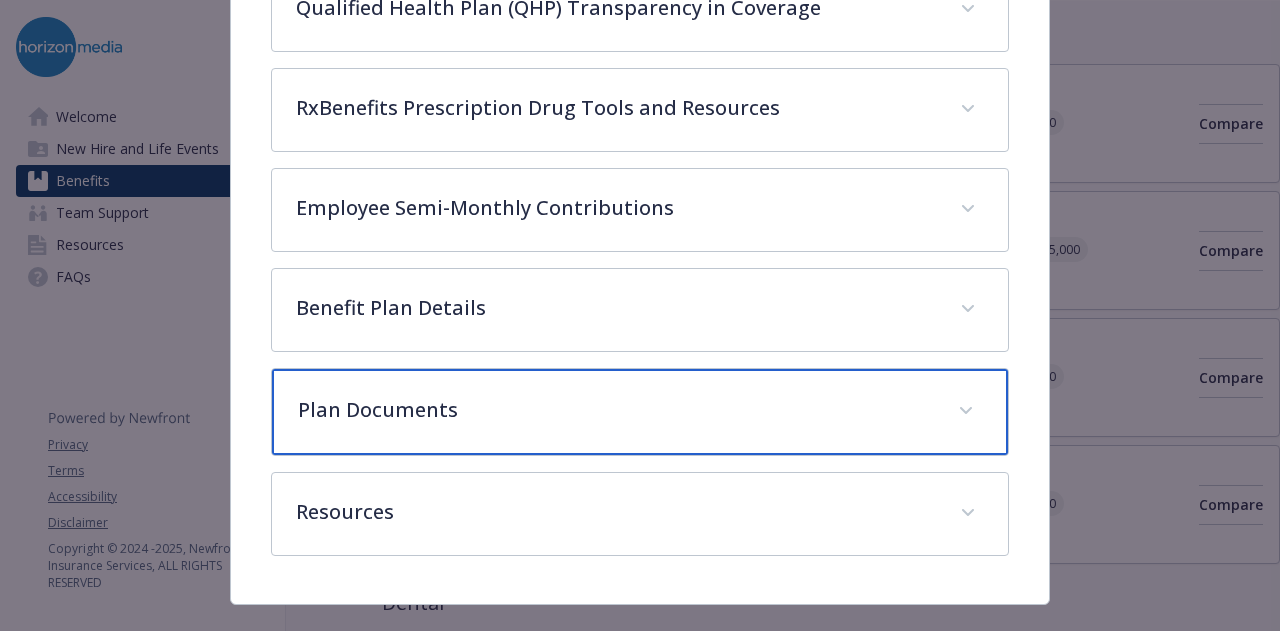 scroll, scrollTop: 1229, scrollLeft: 0, axis: vertical 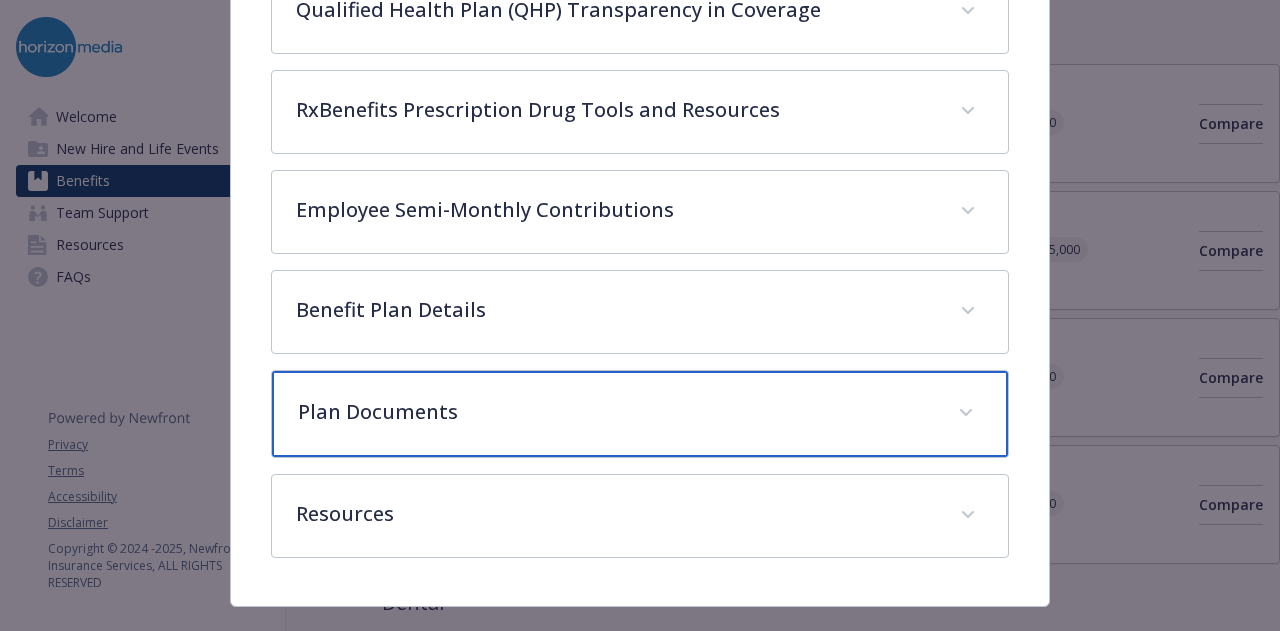click on "Plan Documents" at bounding box center [615, 412] 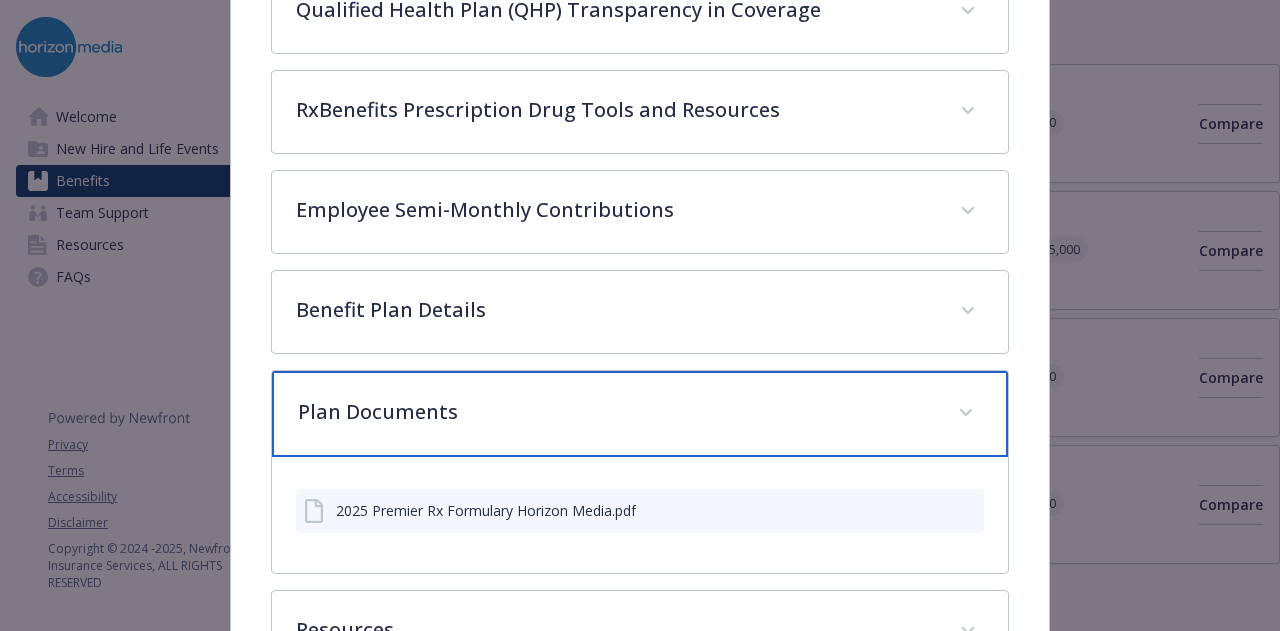 click on "Plan Documents" at bounding box center [615, 412] 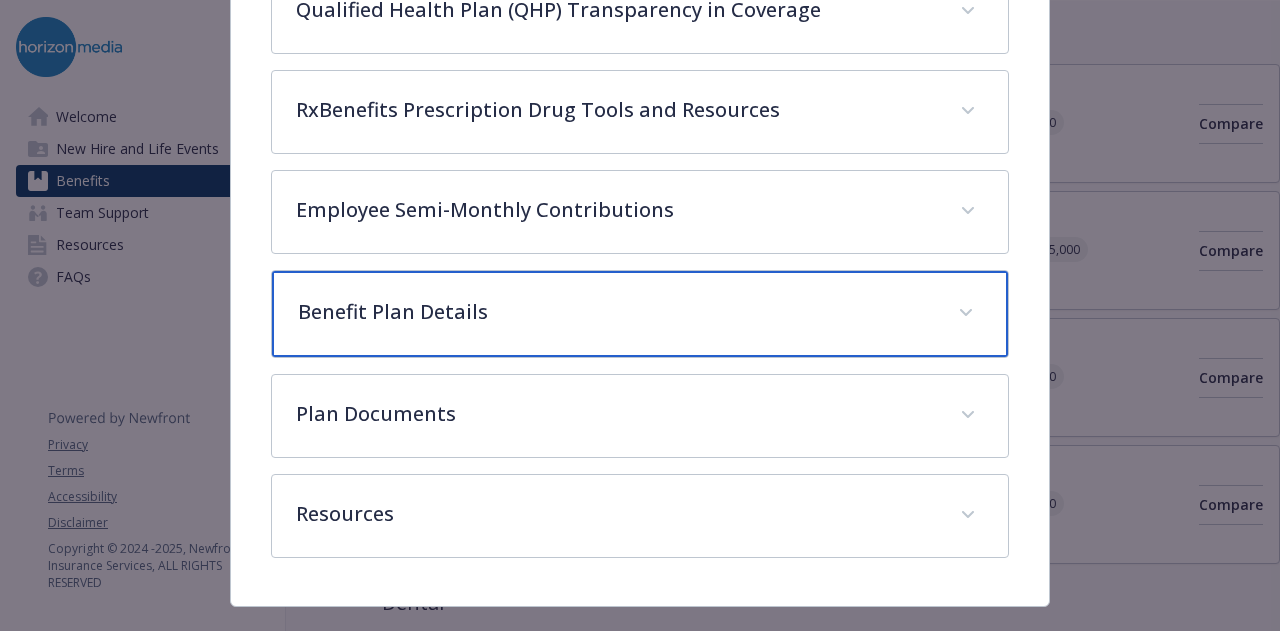 click on "Benefit Plan Details" at bounding box center (615, 312) 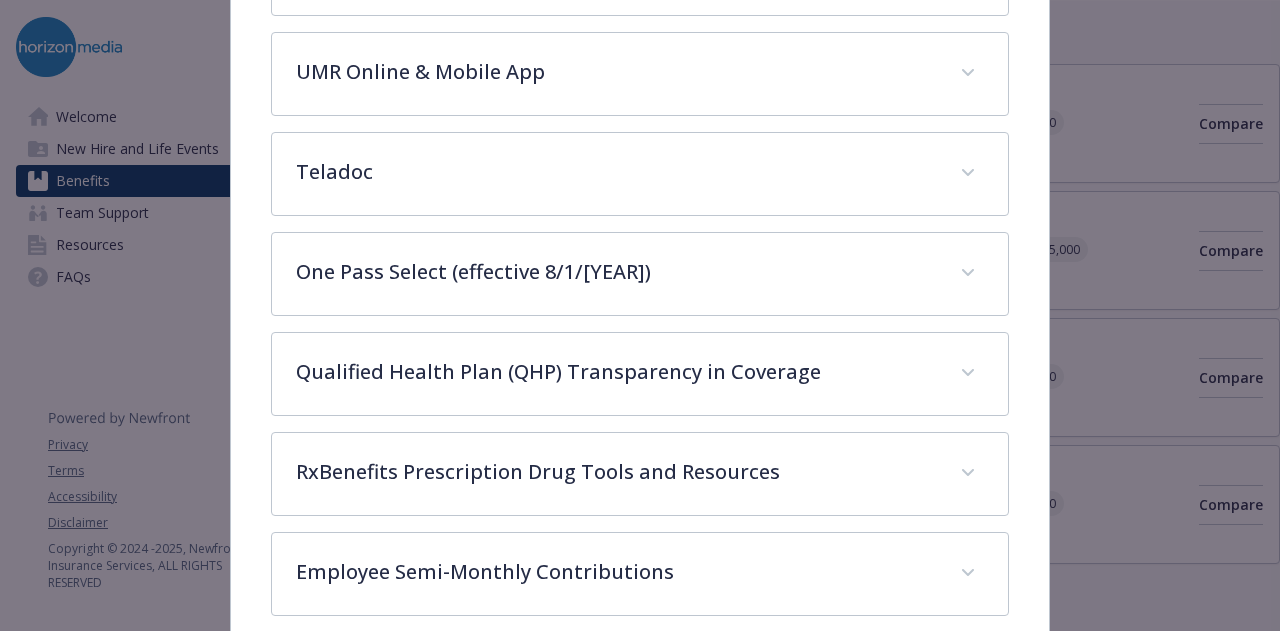 scroll, scrollTop: 864, scrollLeft: 0, axis: vertical 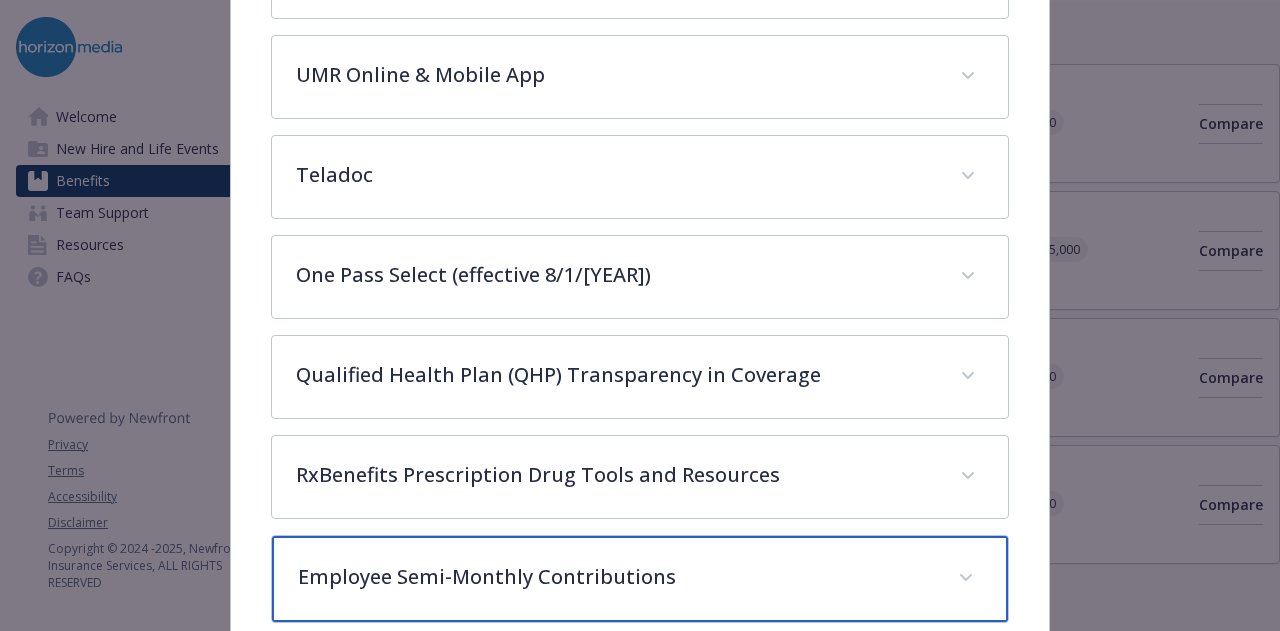 click on "Employee Semi-Monthly Contributions" at bounding box center (639, 579) 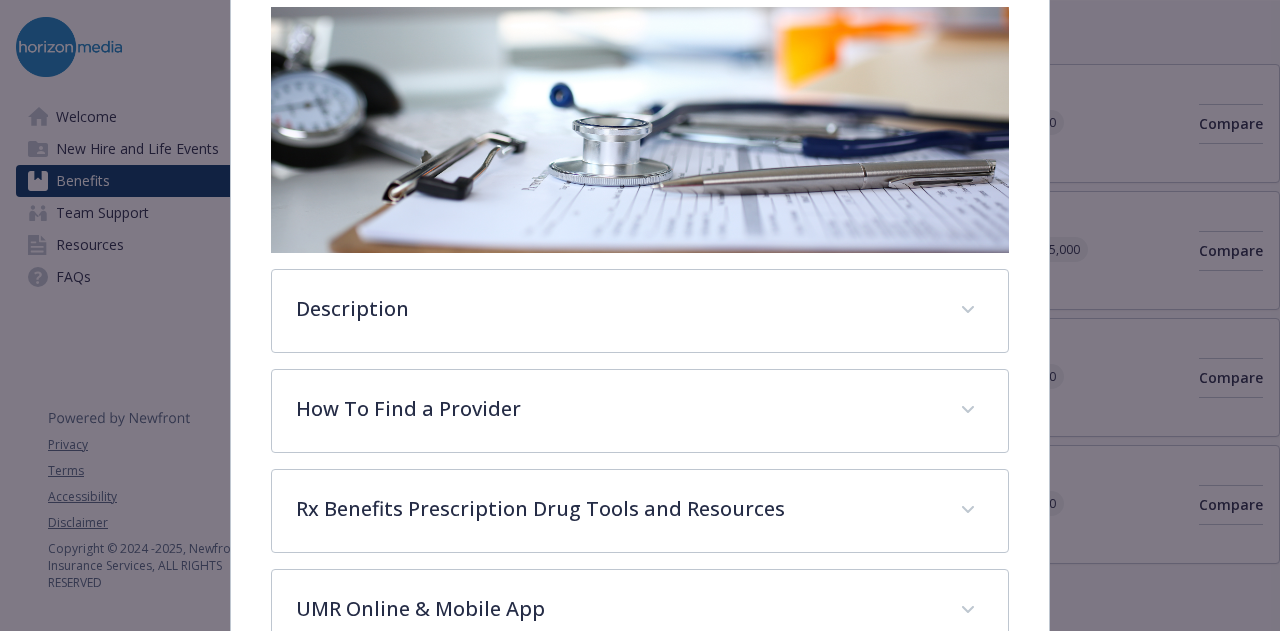 scroll, scrollTop: 318, scrollLeft: 0, axis: vertical 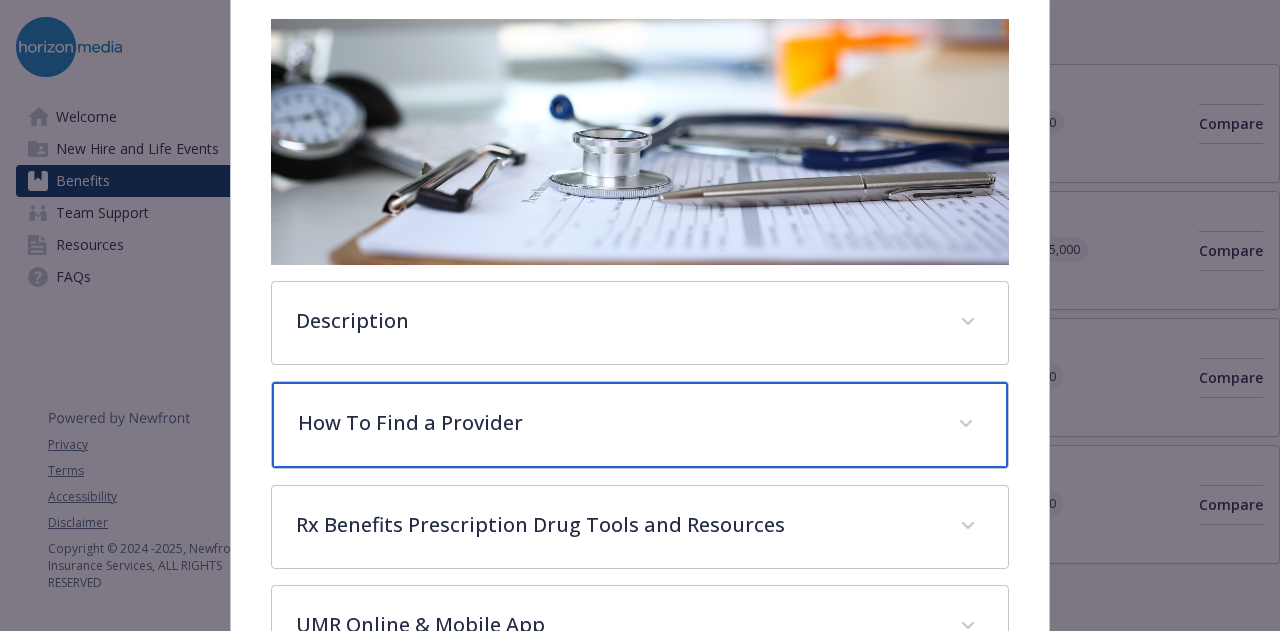 click on "How To Find a Provider" at bounding box center (615, 423) 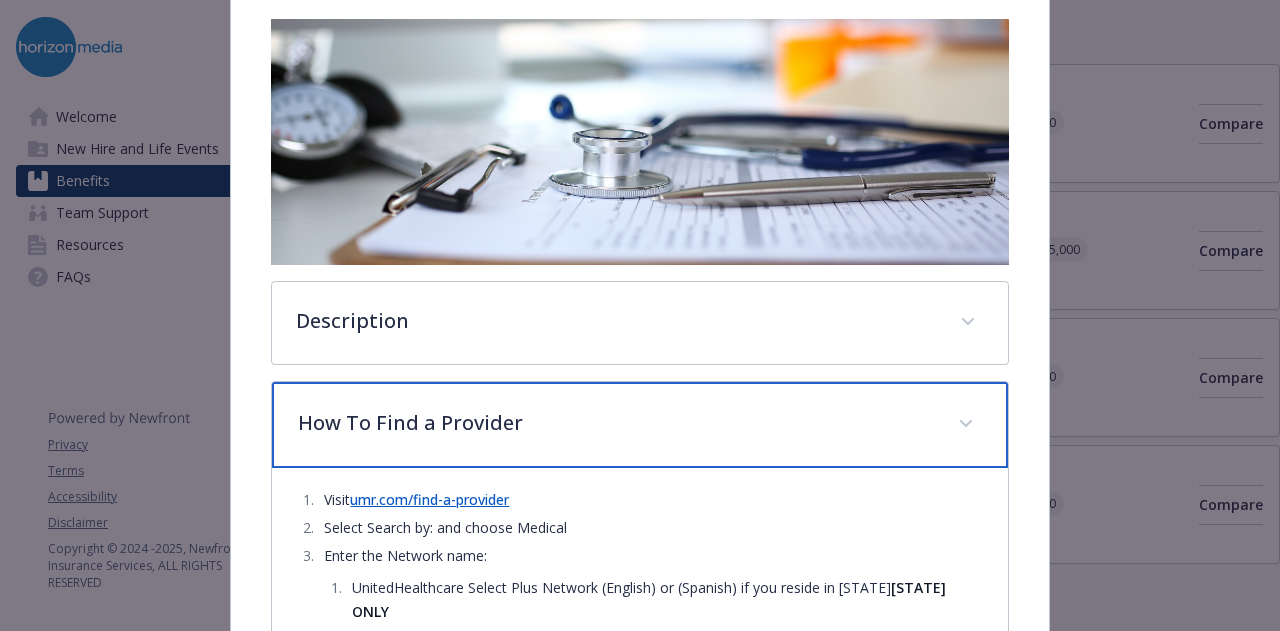 click on "How To Find a Provider" at bounding box center (615, 423) 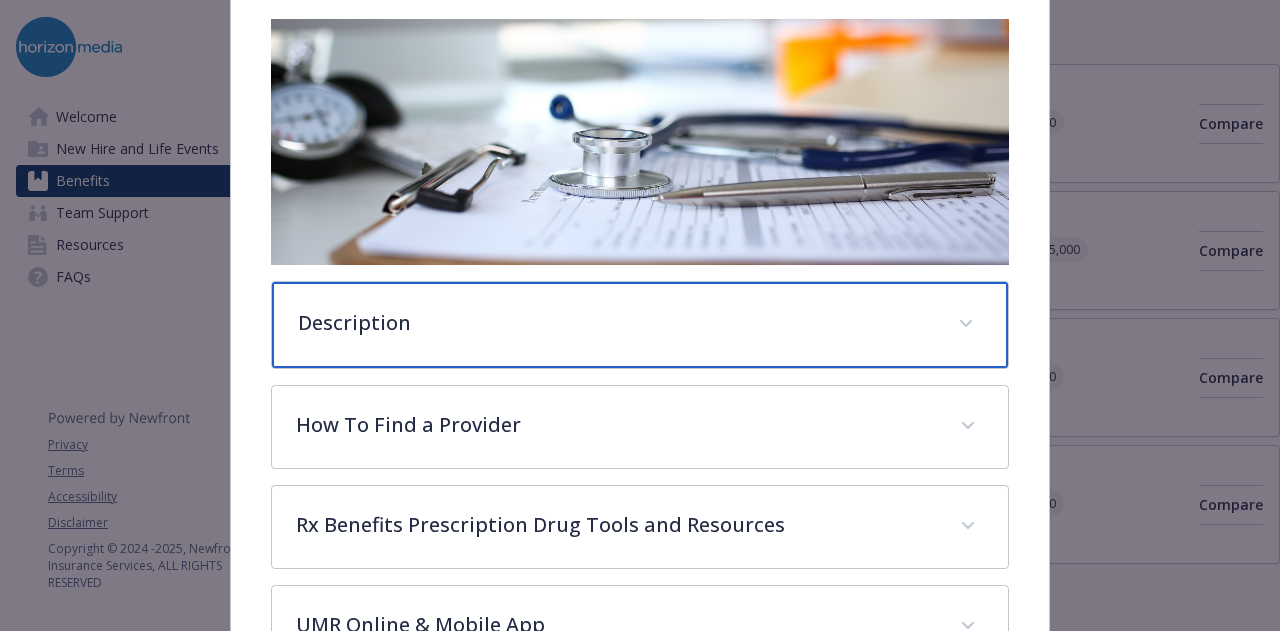 click on "Description" at bounding box center (639, 325) 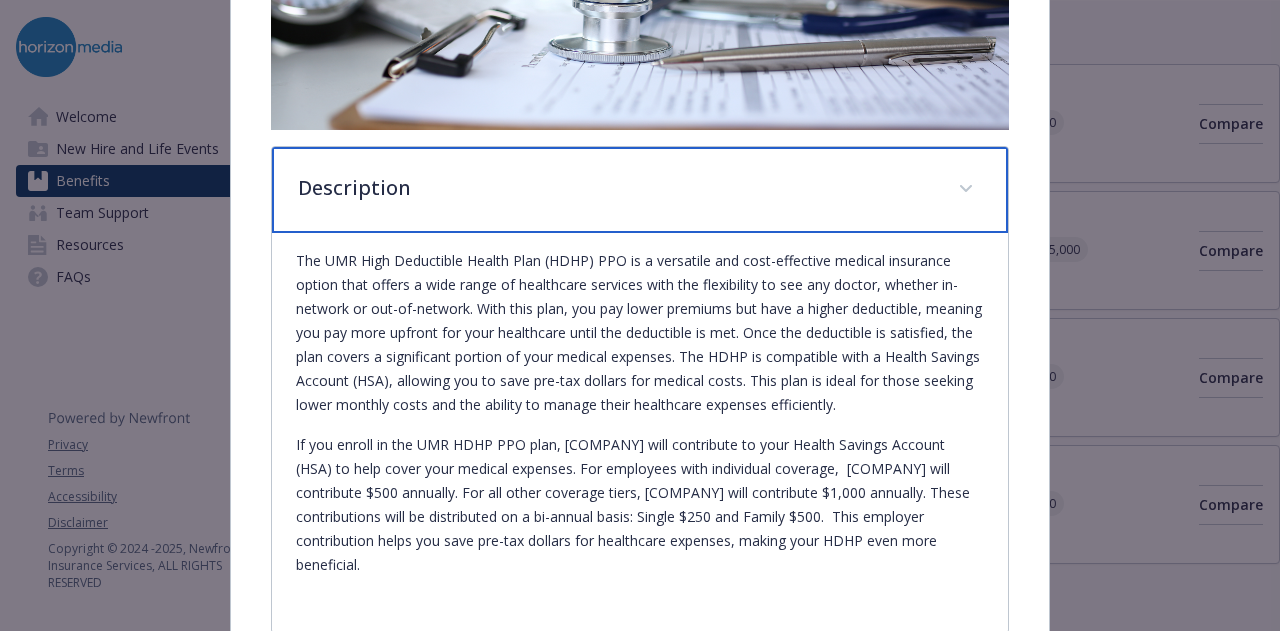 scroll, scrollTop: 452, scrollLeft: 0, axis: vertical 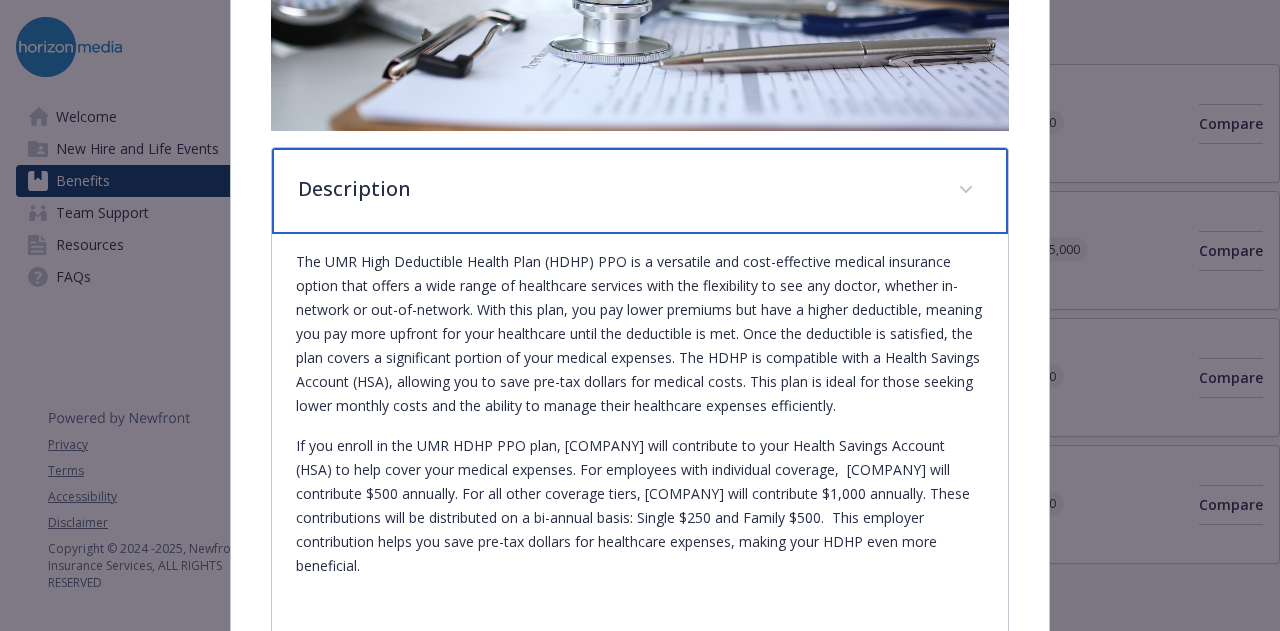 click on "Description" at bounding box center [615, 189] 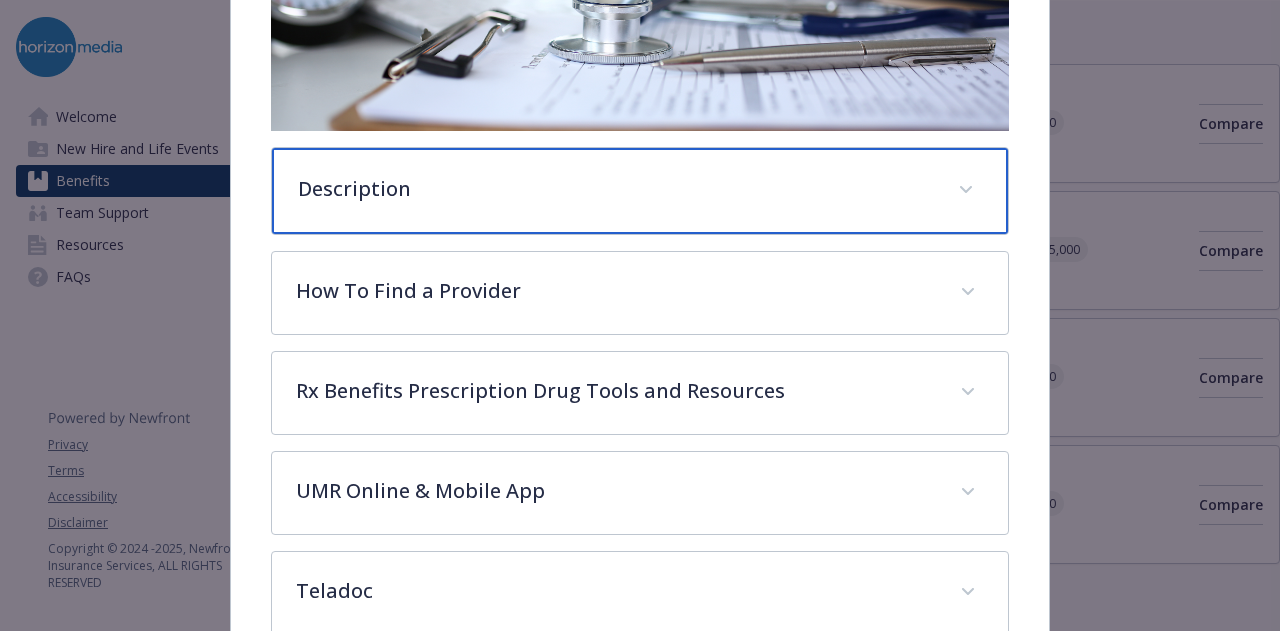 scroll, scrollTop: 0, scrollLeft: 0, axis: both 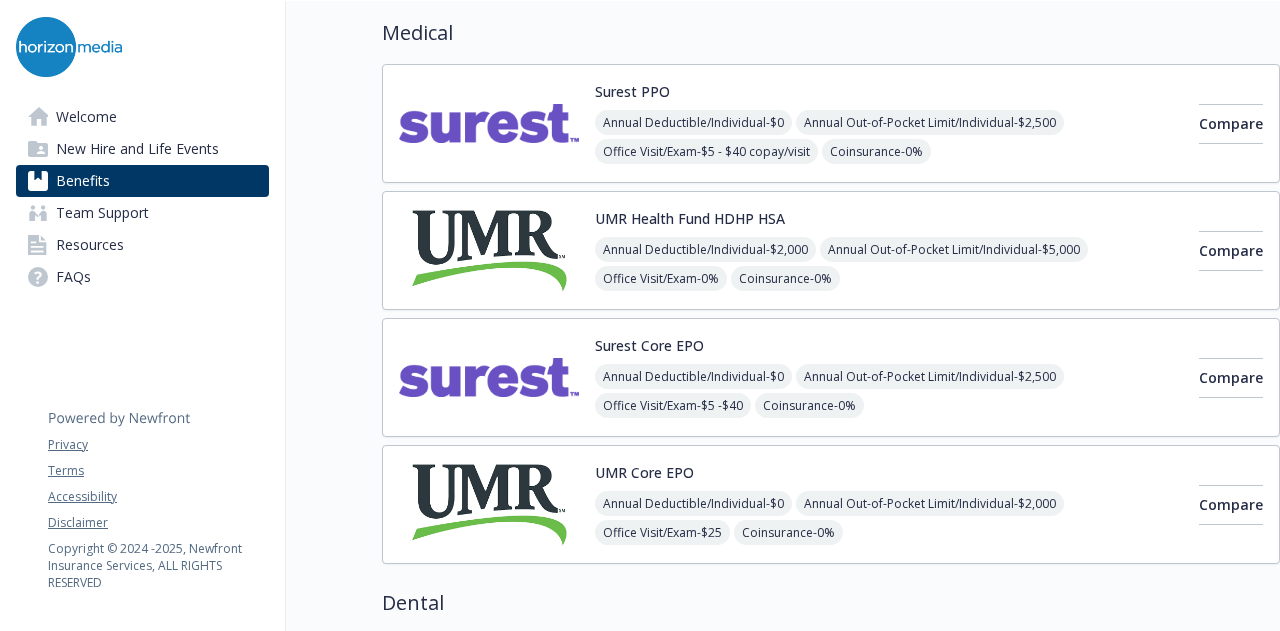 click on "UMR Health Fund HDHP HSA" at bounding box center (690, 218) 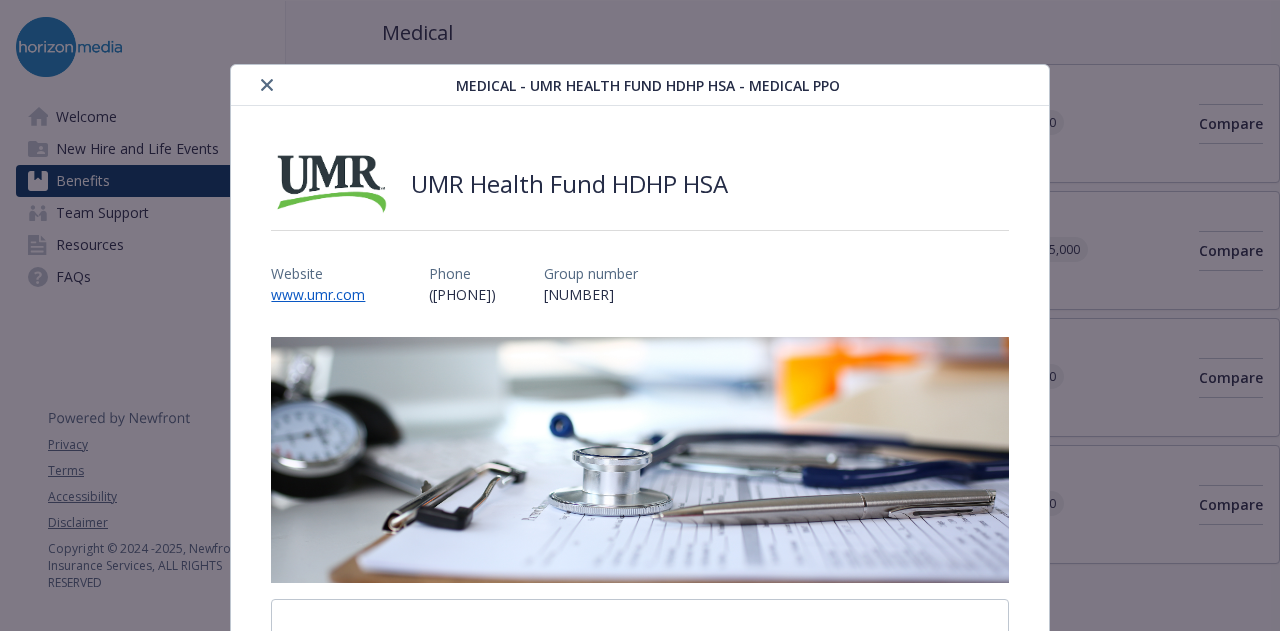 scroll, scrollTop: 60, scrollLeft: 0, axis: vertical 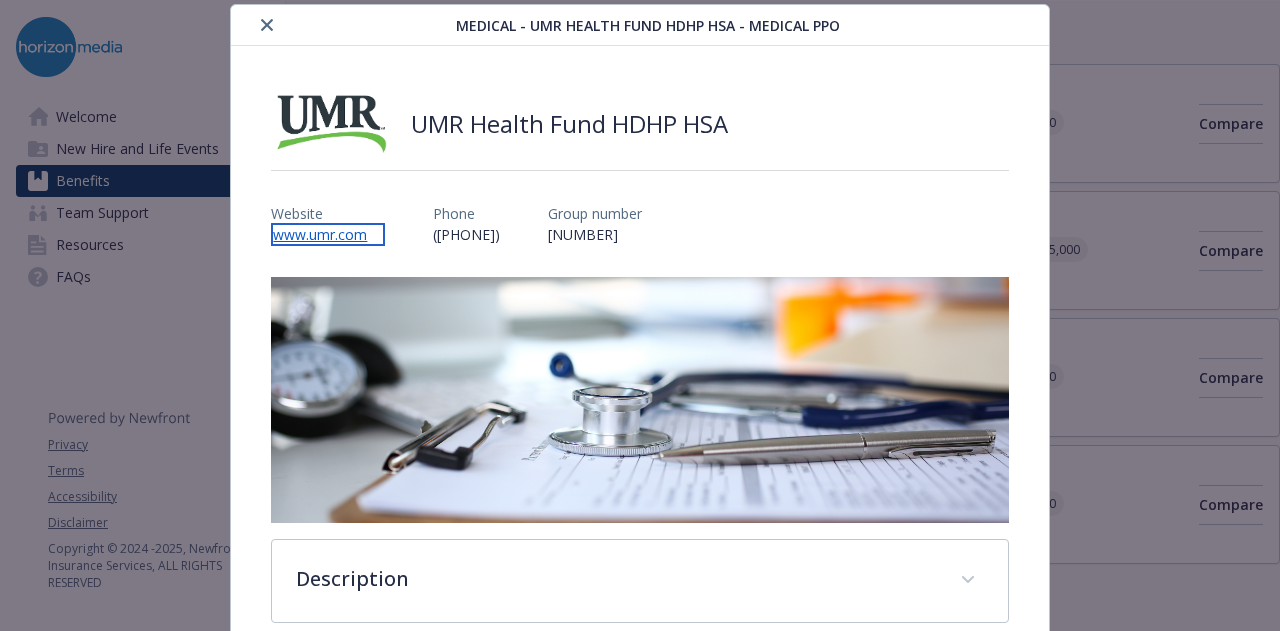 click on "www.umr.com" at bounding box center (328, 234) 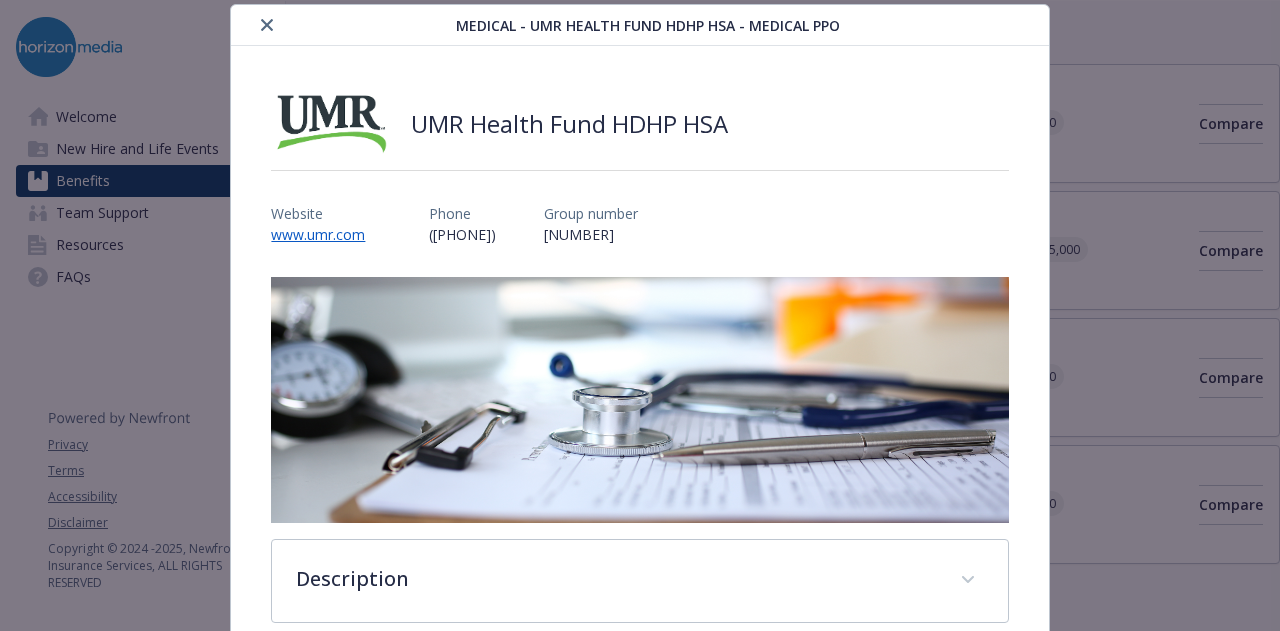 click at bounding box center [267, 25] 